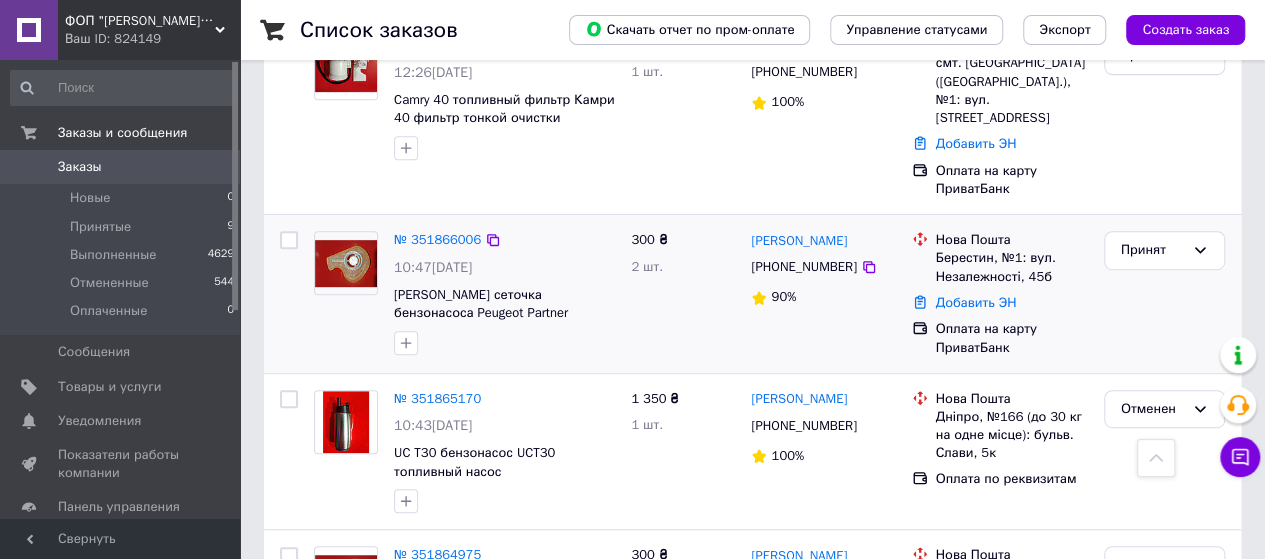 scroll, scrollTop: 0, scrollLeft: 0, axis: both 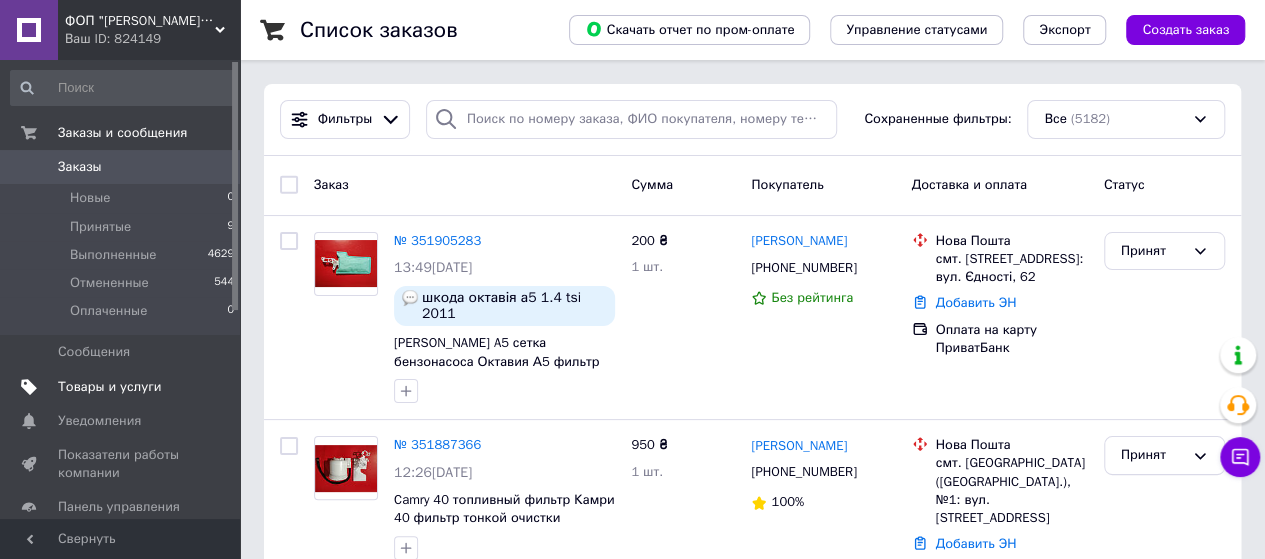 click on "Товары и услуги" at bounding box center [123, 387] 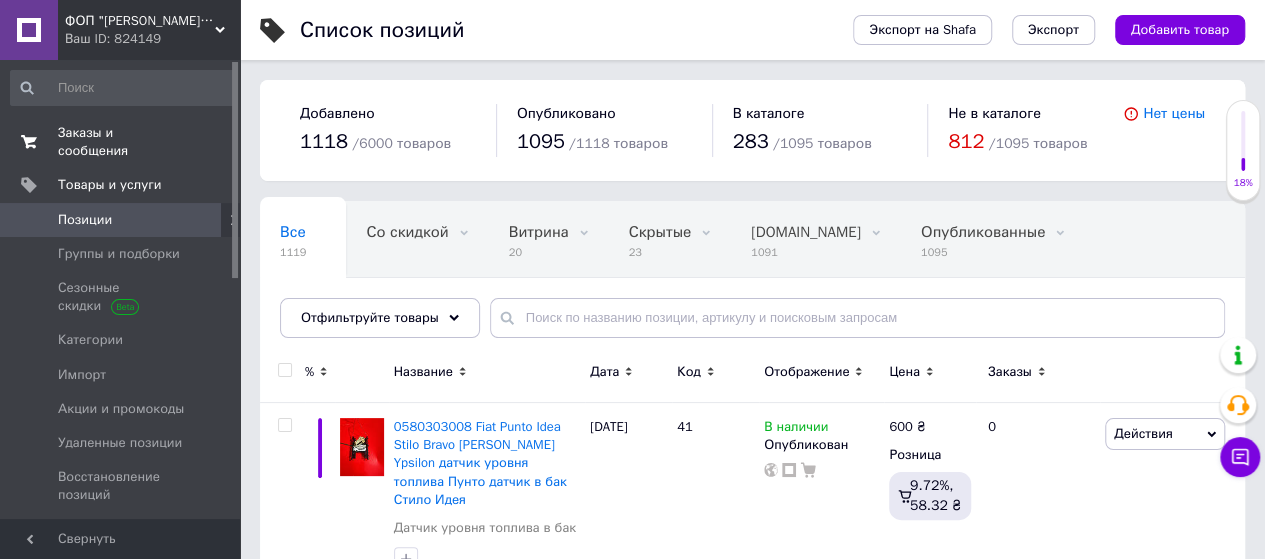 click on "Заказы и сообщения 0 0" at bounding box center [123, 142] 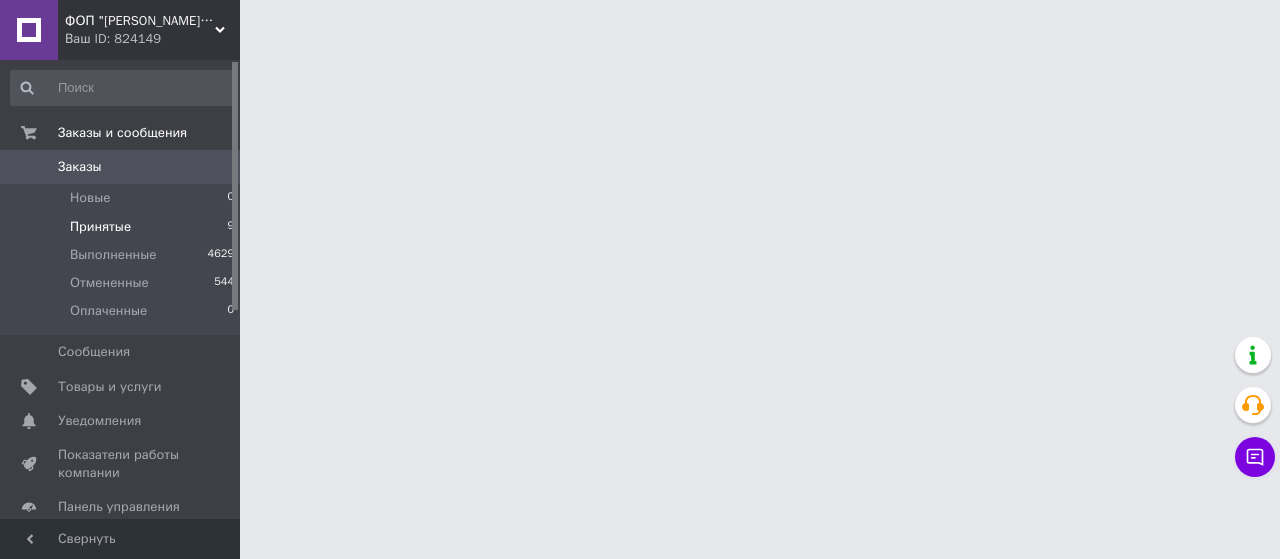 click on "Принятые" at bounding box center (100, 227) 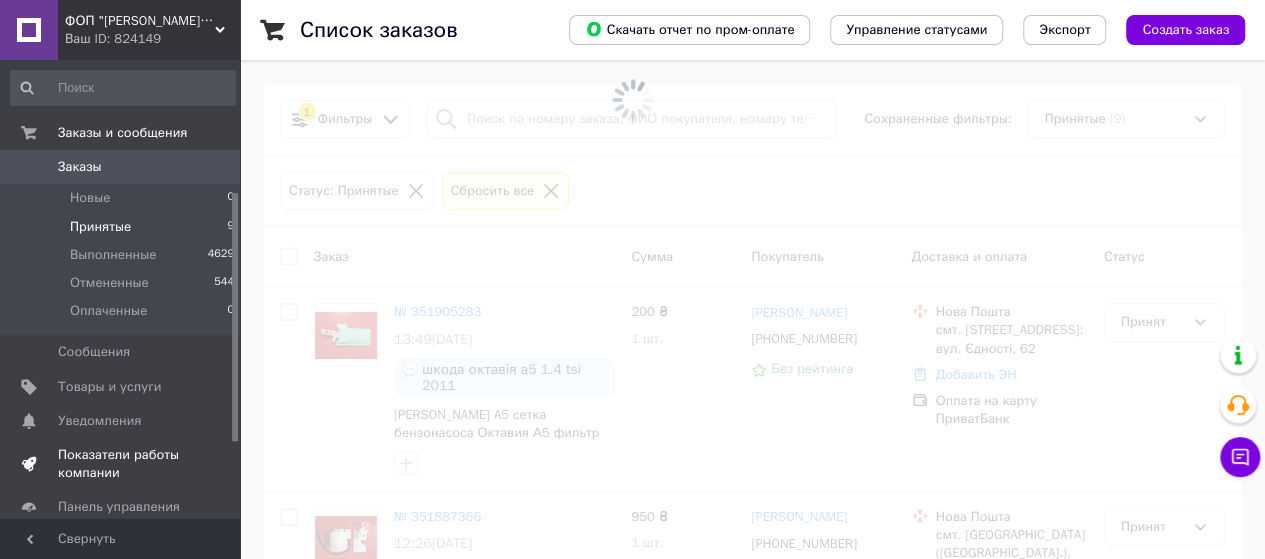 scroll, scrollTop: 383, scrollLeft: 0, axis: vertical 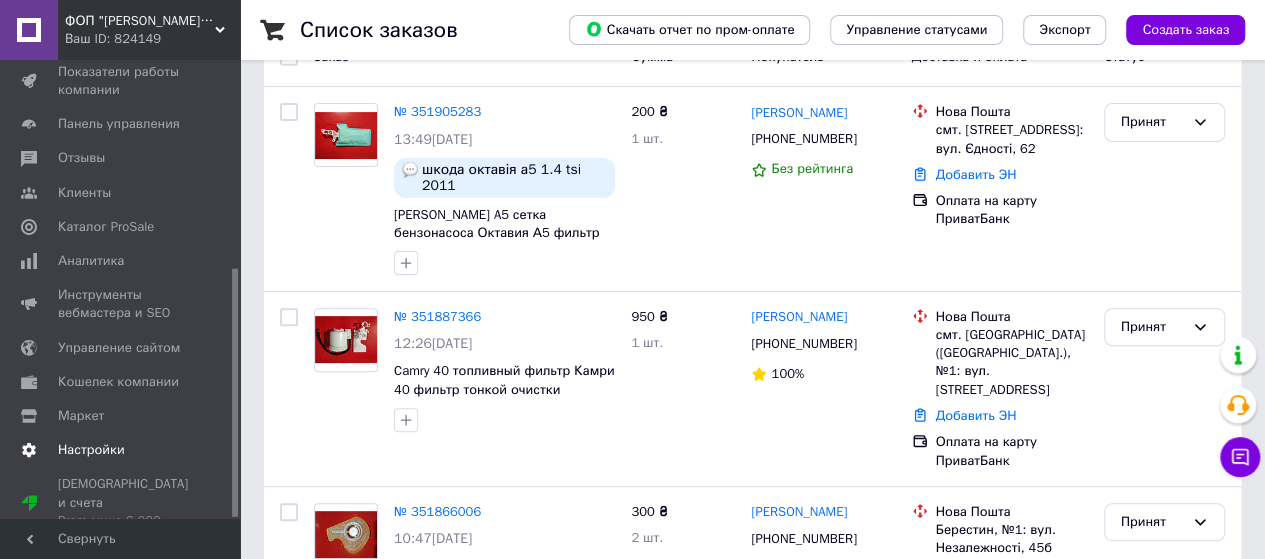 click on "Настройки" at bounding box center [91, 450] 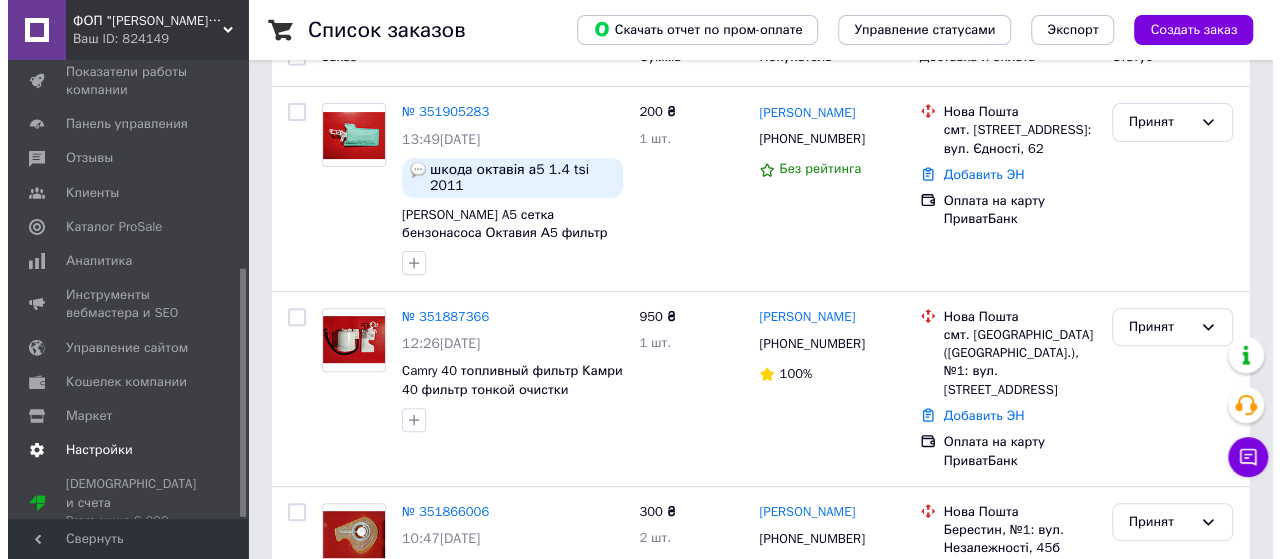 scroll, scrollTop: 0, scrollLeft: 0, axis: both 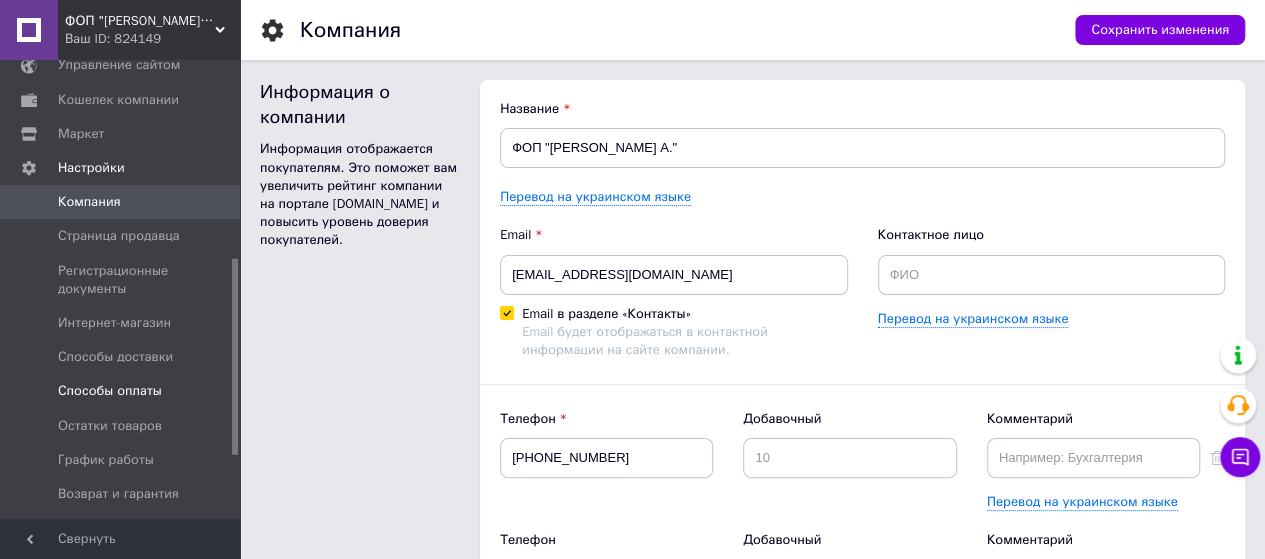 click on "Способы оплаты" at bounding box center (110, 391) 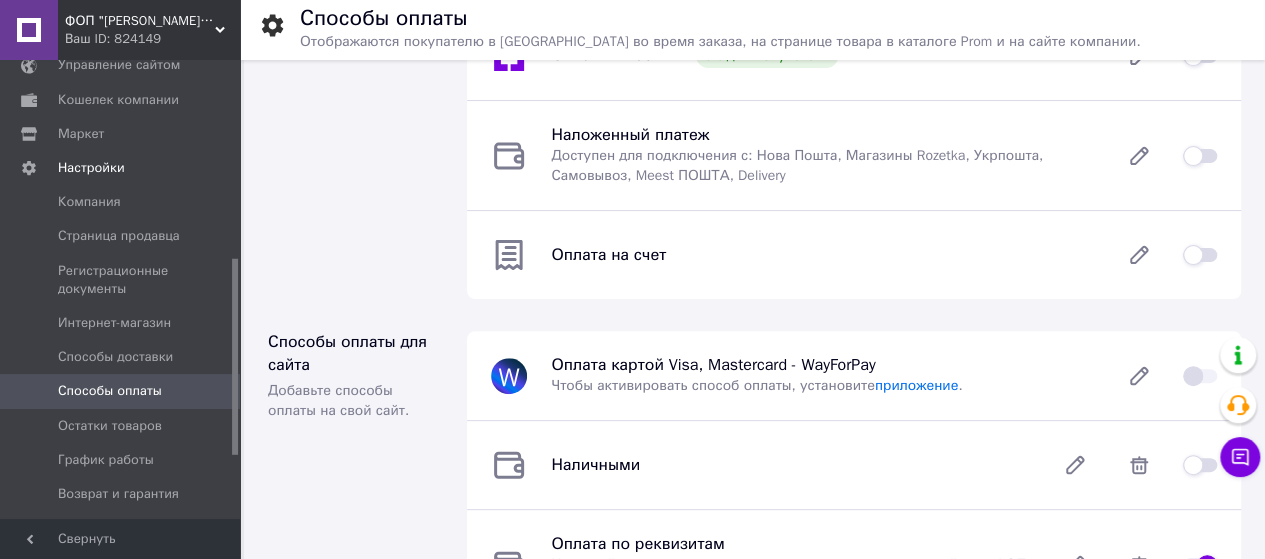 scroll, scrollTop: 200, scrollLeft: 0, axis: vertical 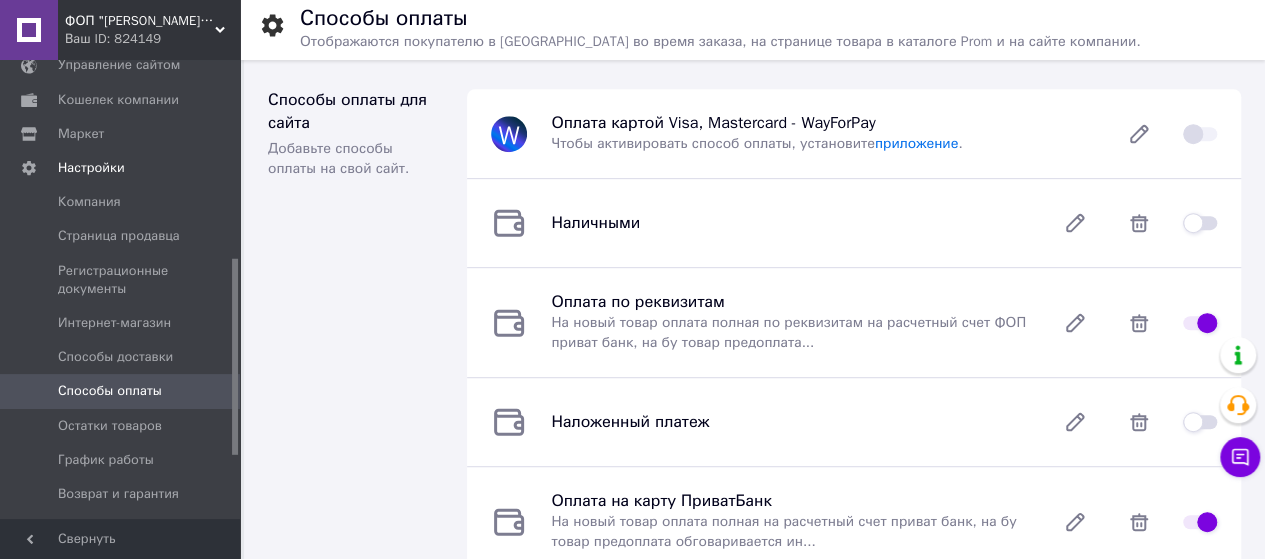 click at bounding box center (1200, 223) 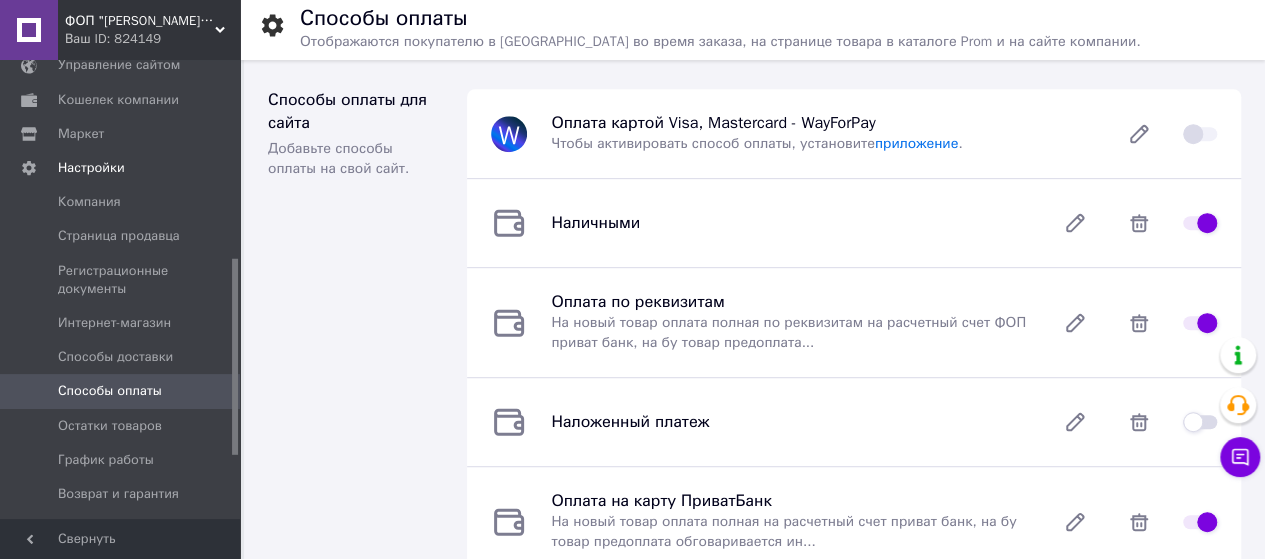 checkbox on "true" 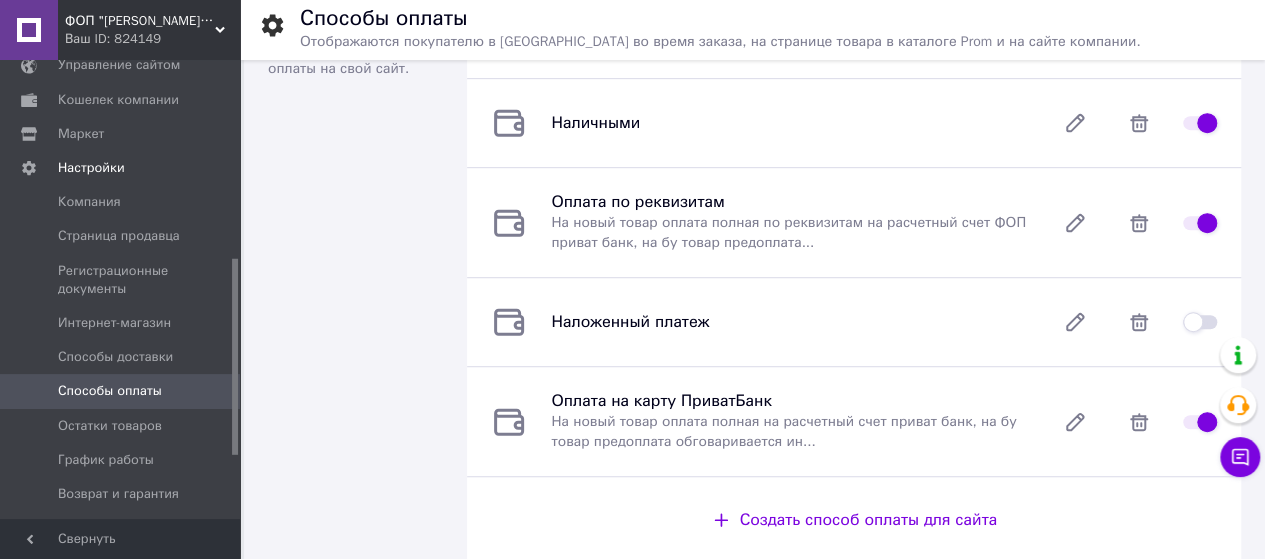scroll, scrollTop: 400, scrollLeft: 0, axis: vertical 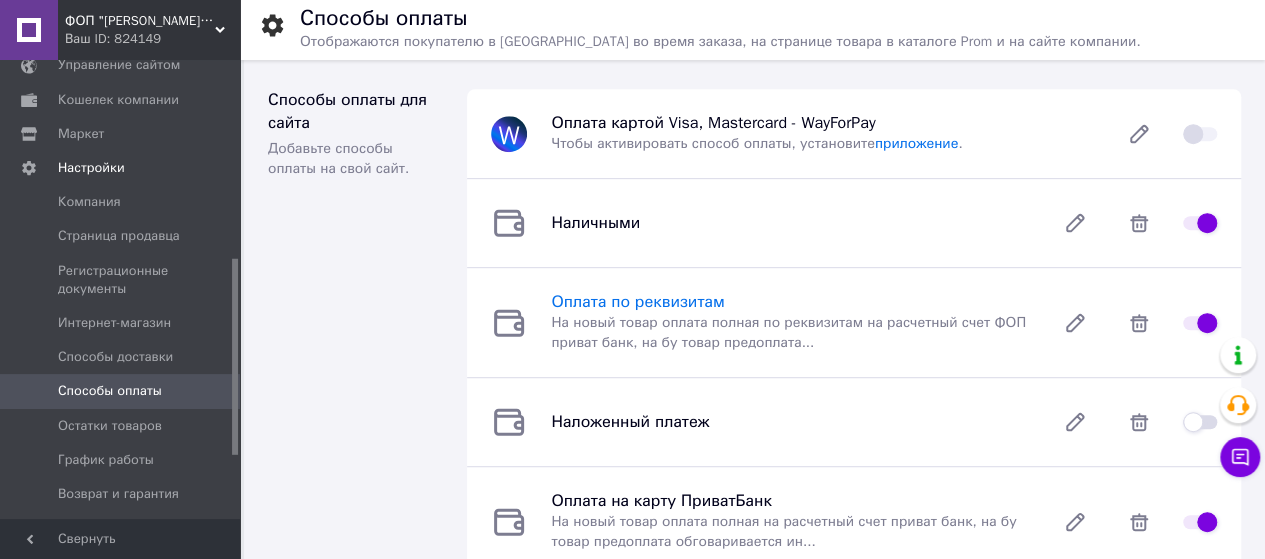 click on "Оплата по реквизитам" at bounding box center [637, 302] 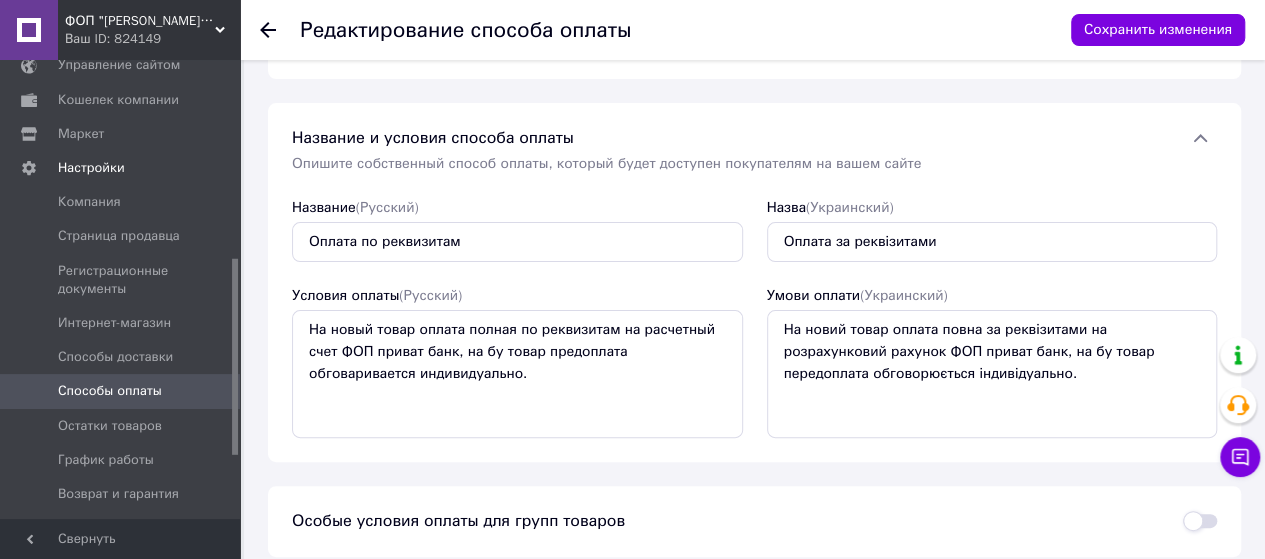 scroll, scrollTop: 172, scrollLeft: 0, axis: vertical 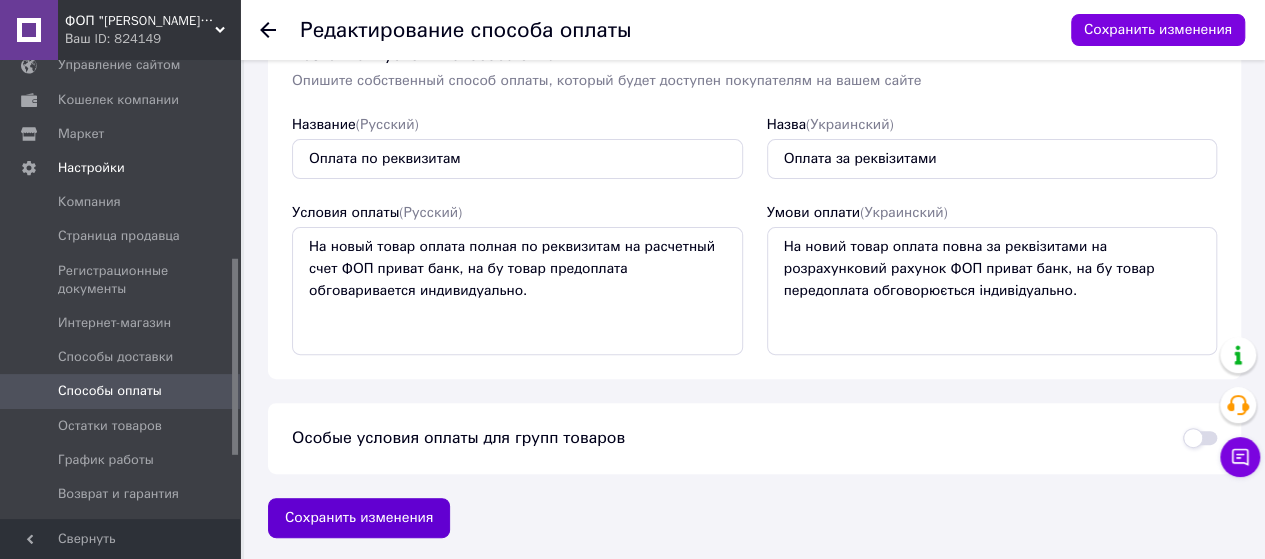 click on "Сохранить изменения" at bounding box center (359, 518) 